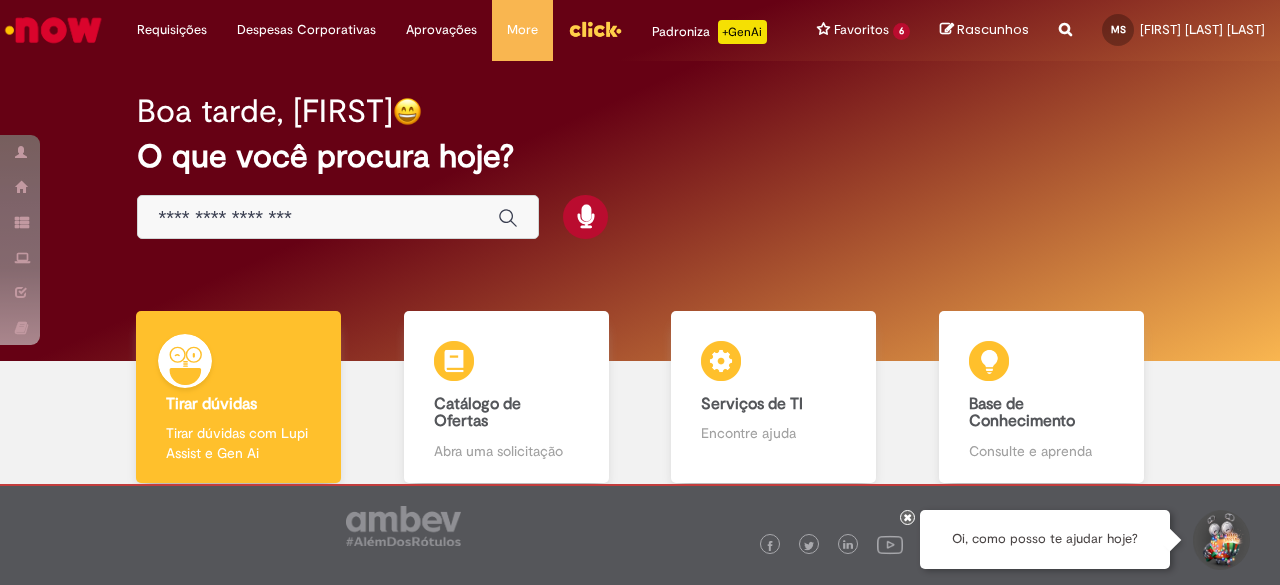 scroll, scrollTop: 0, scrollLeft: 0, axis: both 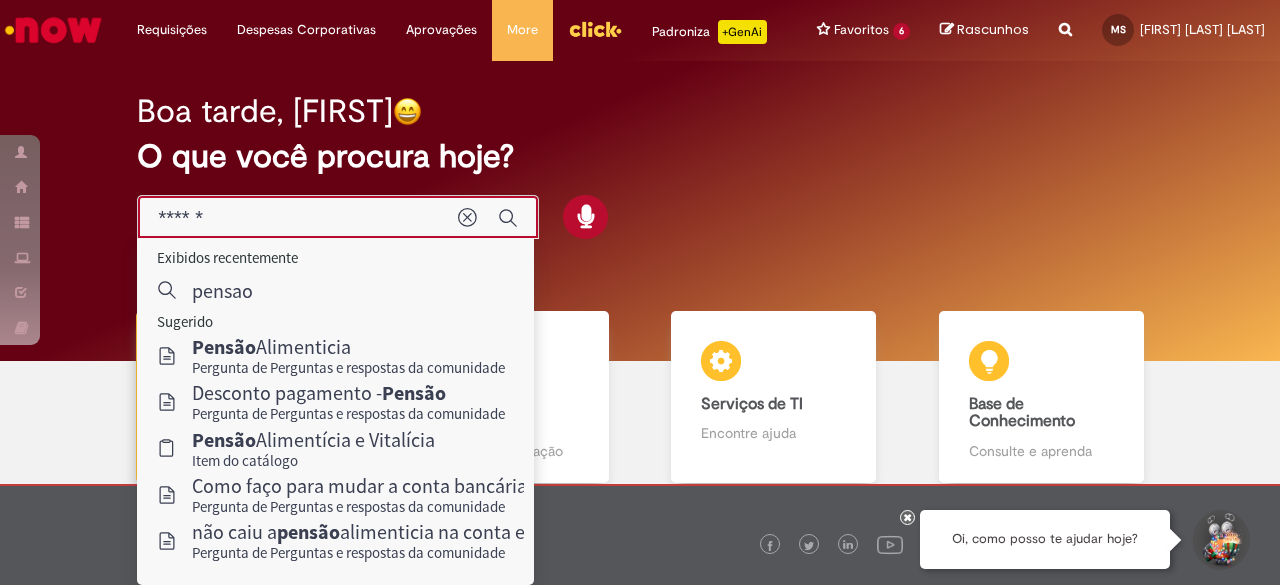 type on "******" 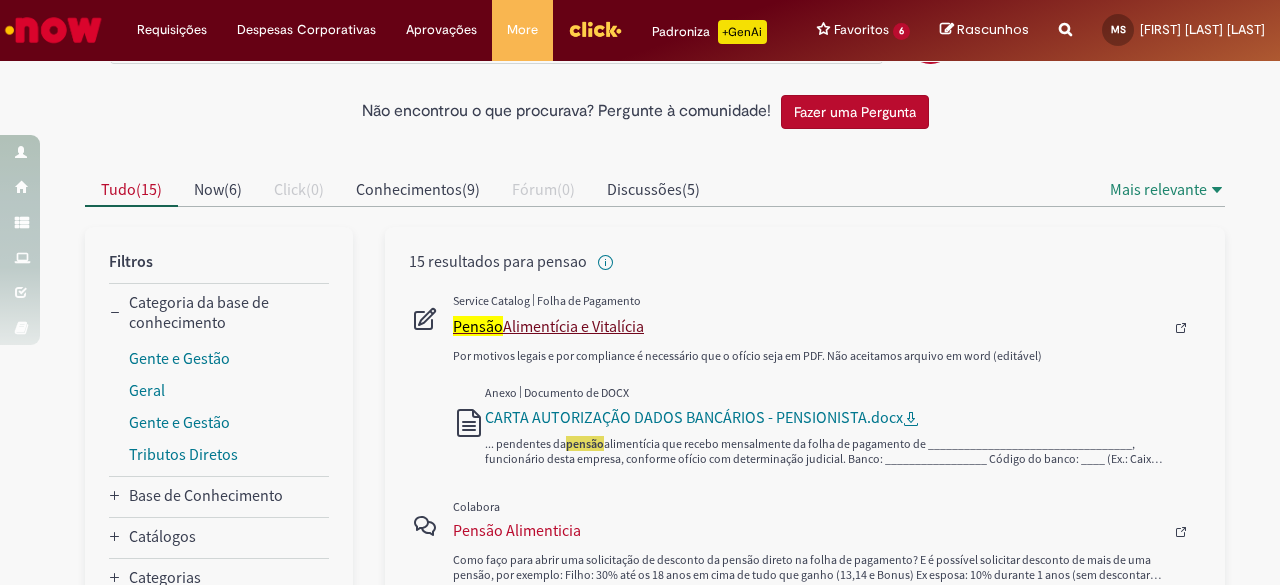 scroll, scrollTop: 200, scrollLeft: 0, axis: vertical 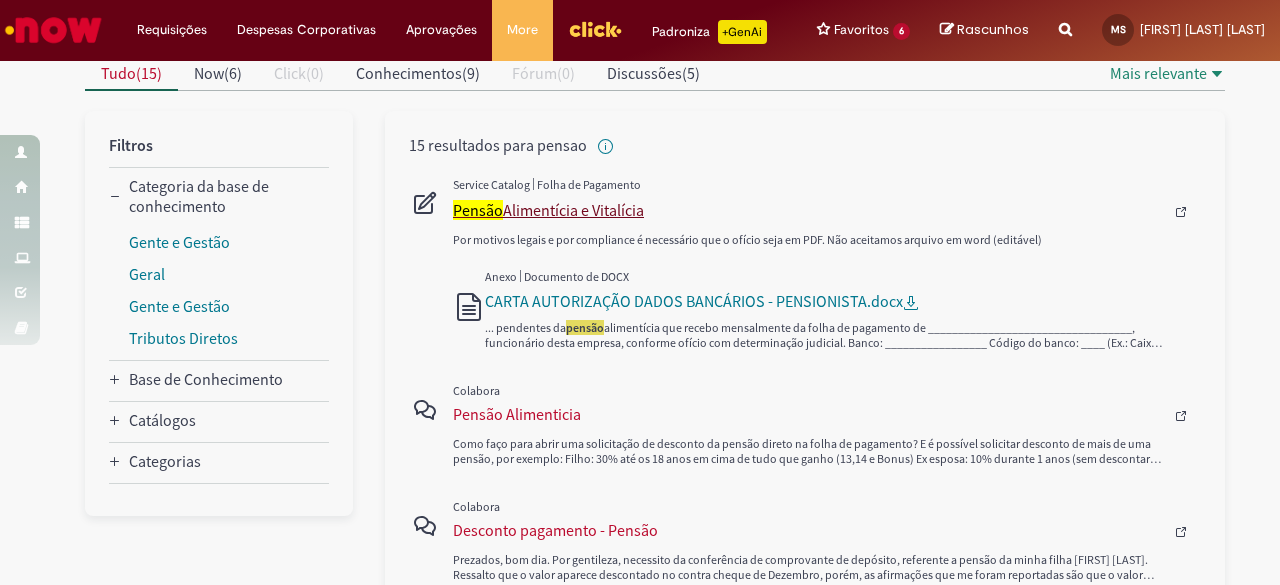 click on "Pensão  Alimentícia e Vitalícia" at bounding box center (808, 210) 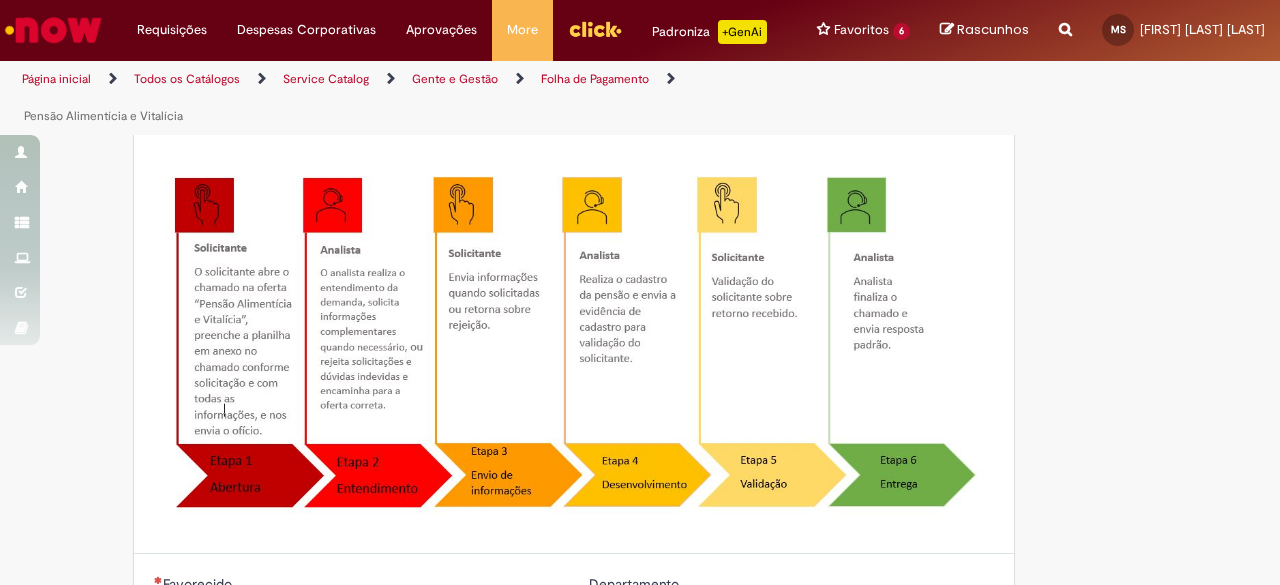 type on "********" 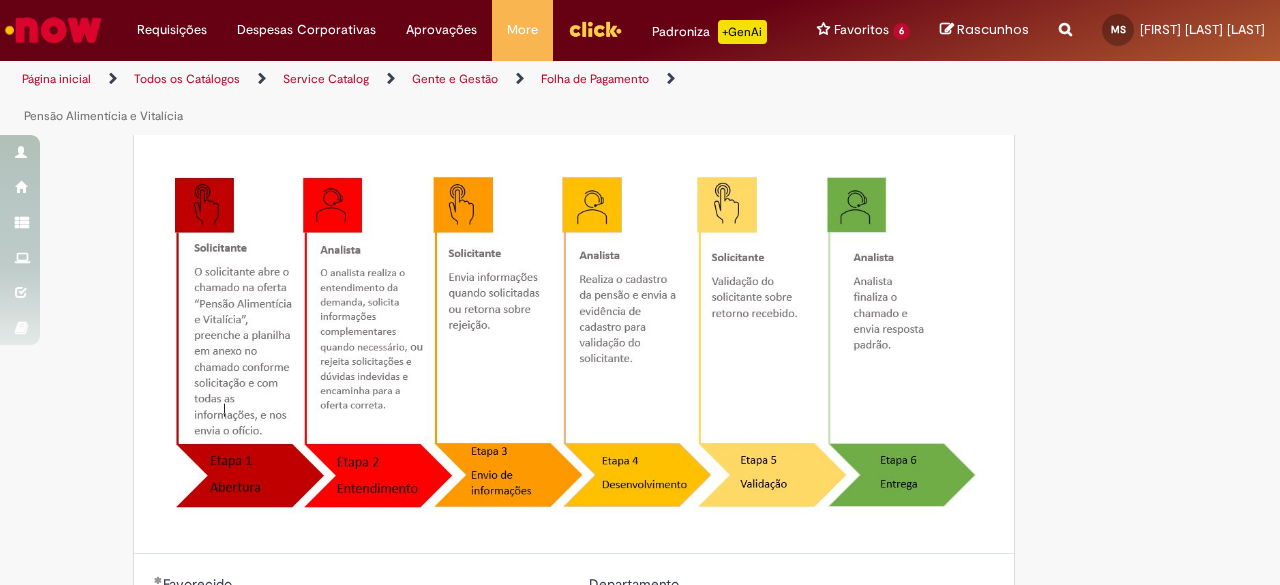 type on "**********" 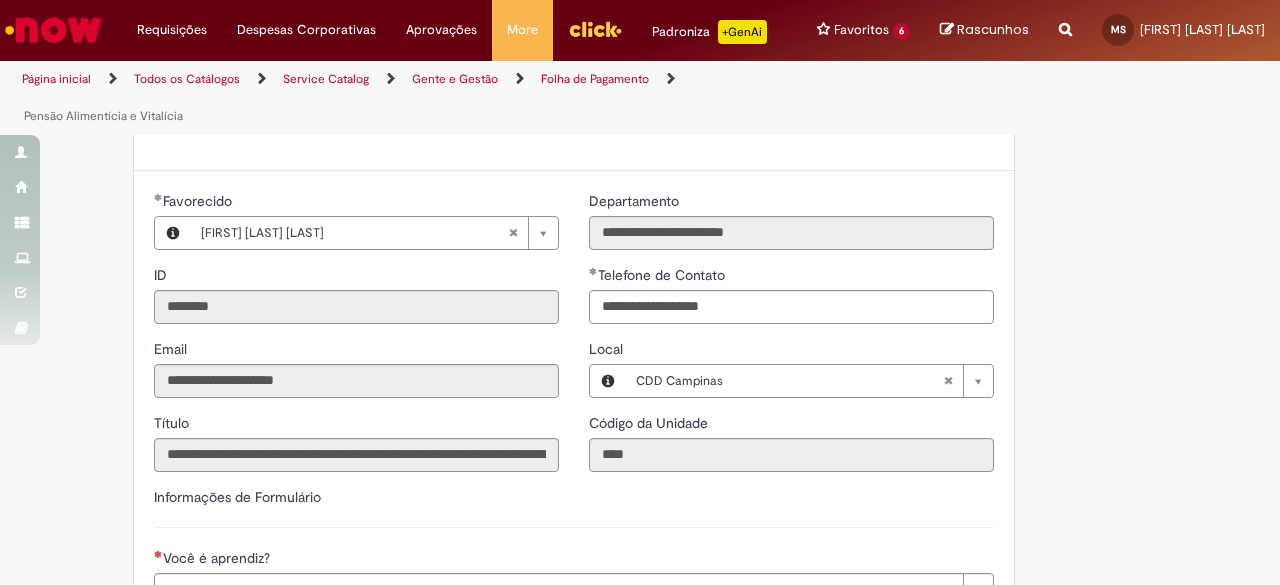 scroll, scrollTop: 800, scrollLeft: 0, axis: vertical 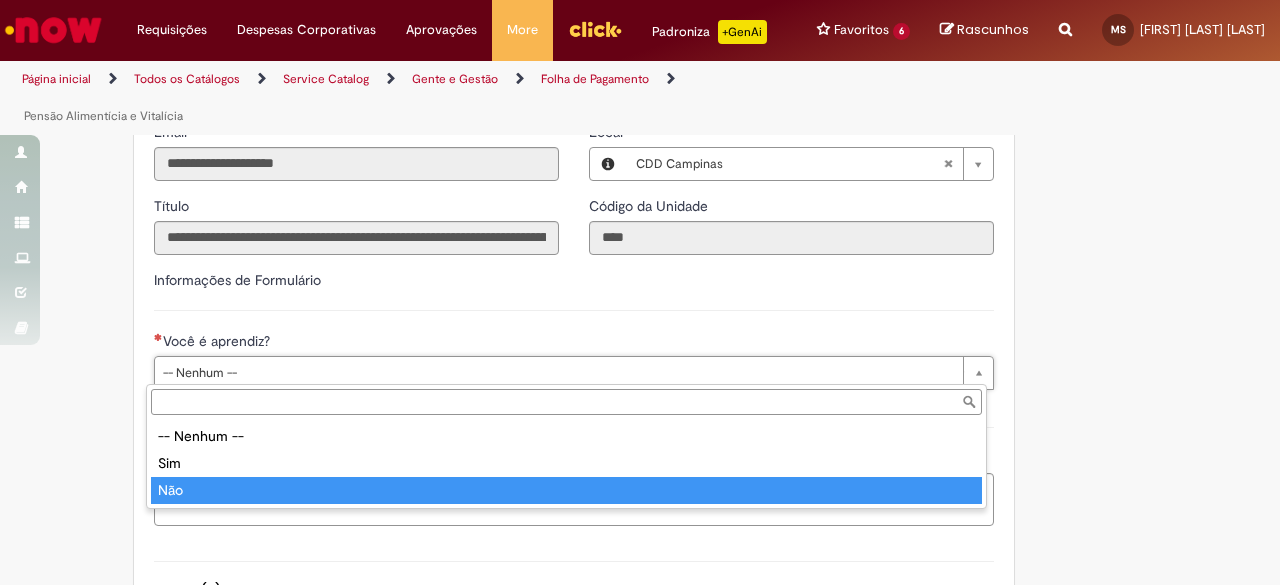 type on "***" 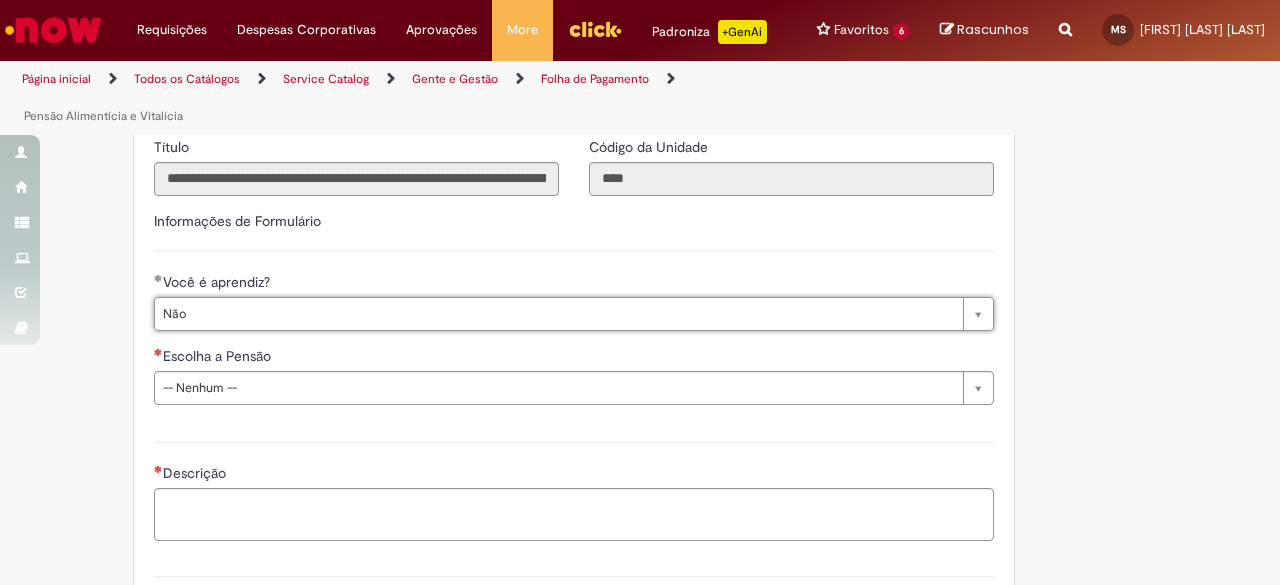 scroll, scrollTop: 900, scrollLeft: 0, axis: vertical 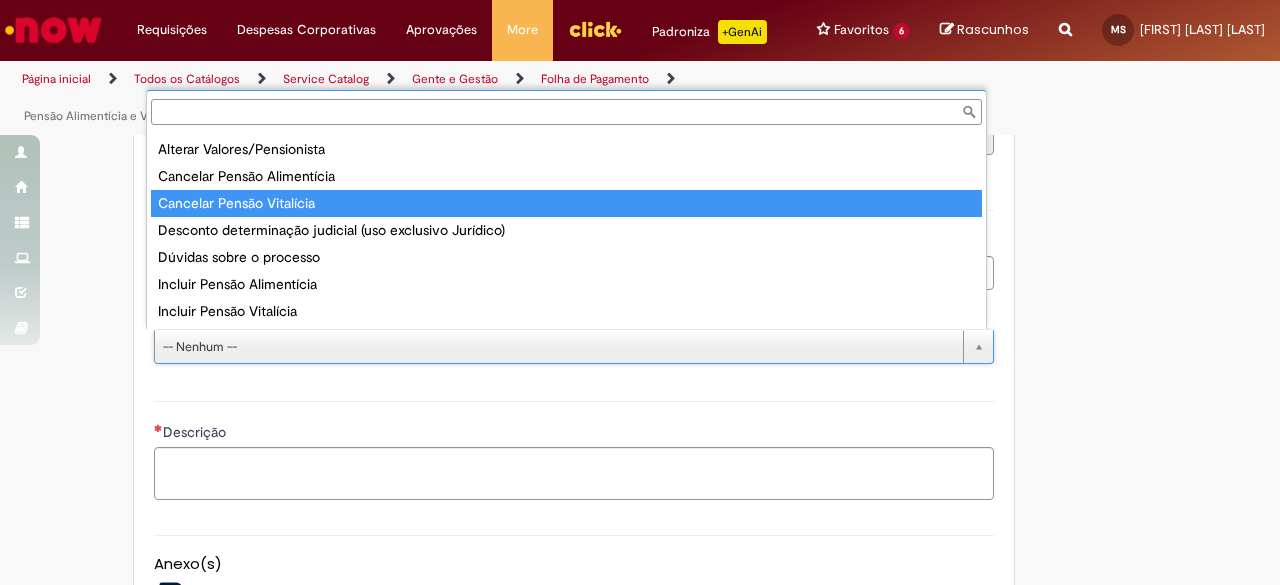 type on "**********" 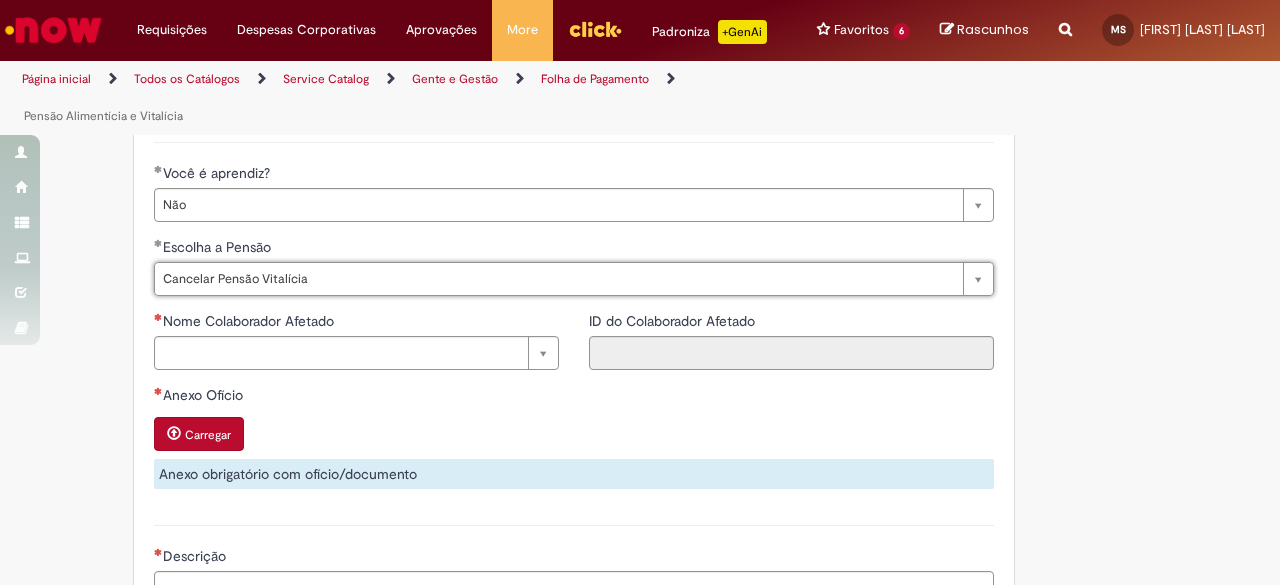 scroll, scrollTop: 1000, scrollLeft: 0, axis: vertical 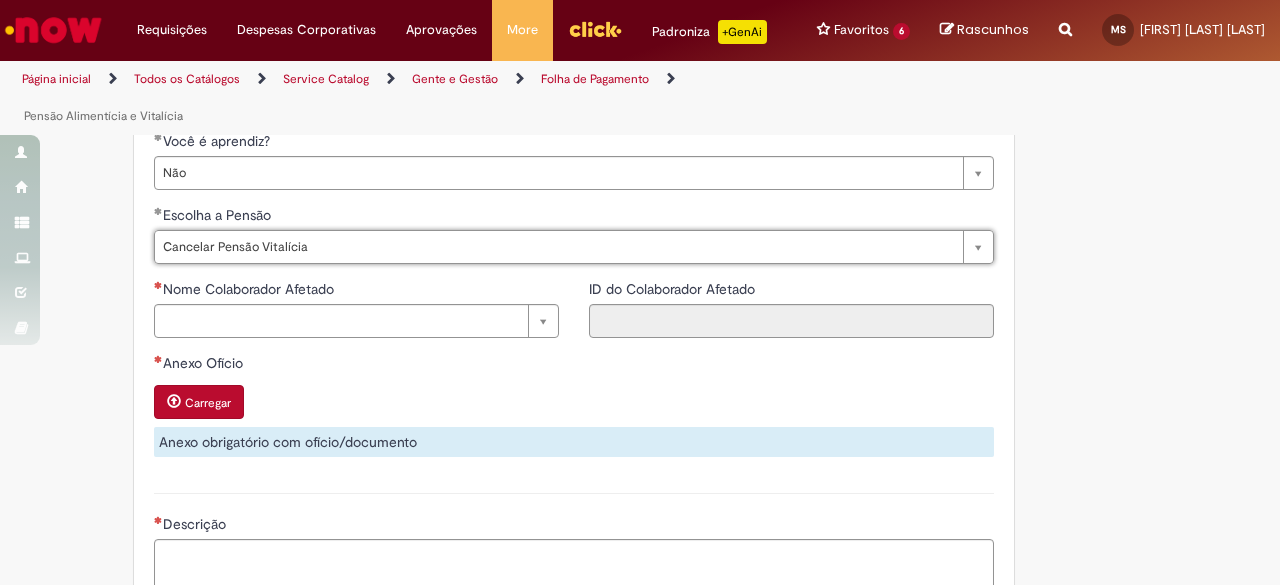click on "Nome Colaborador Afetado" at bounding box center (356, 291) 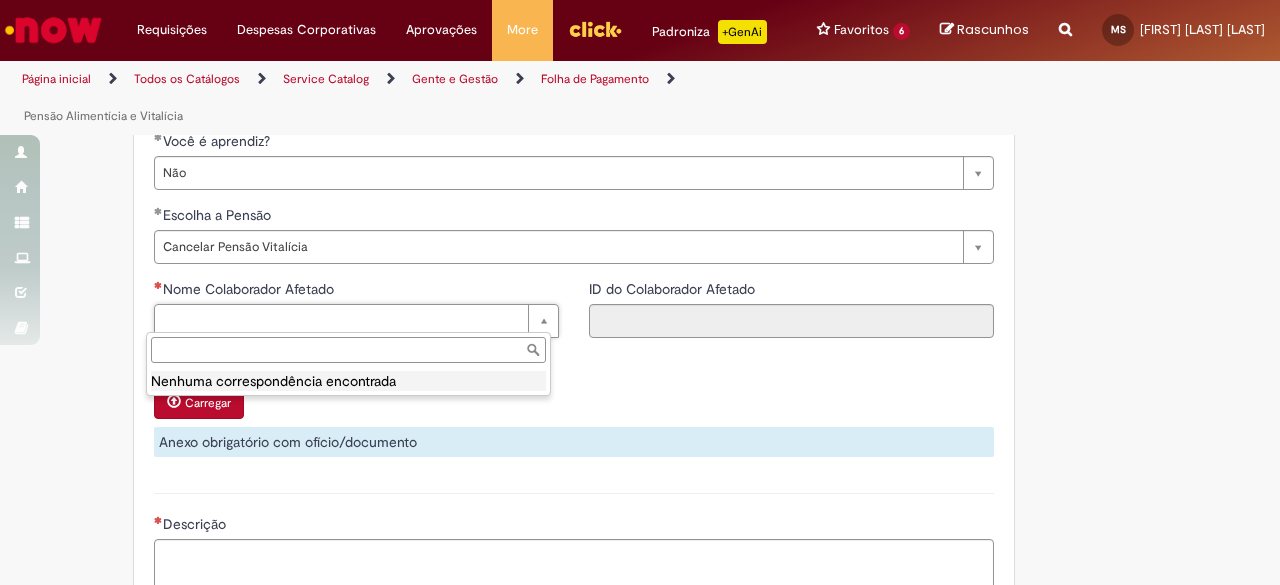 paste on "**********" 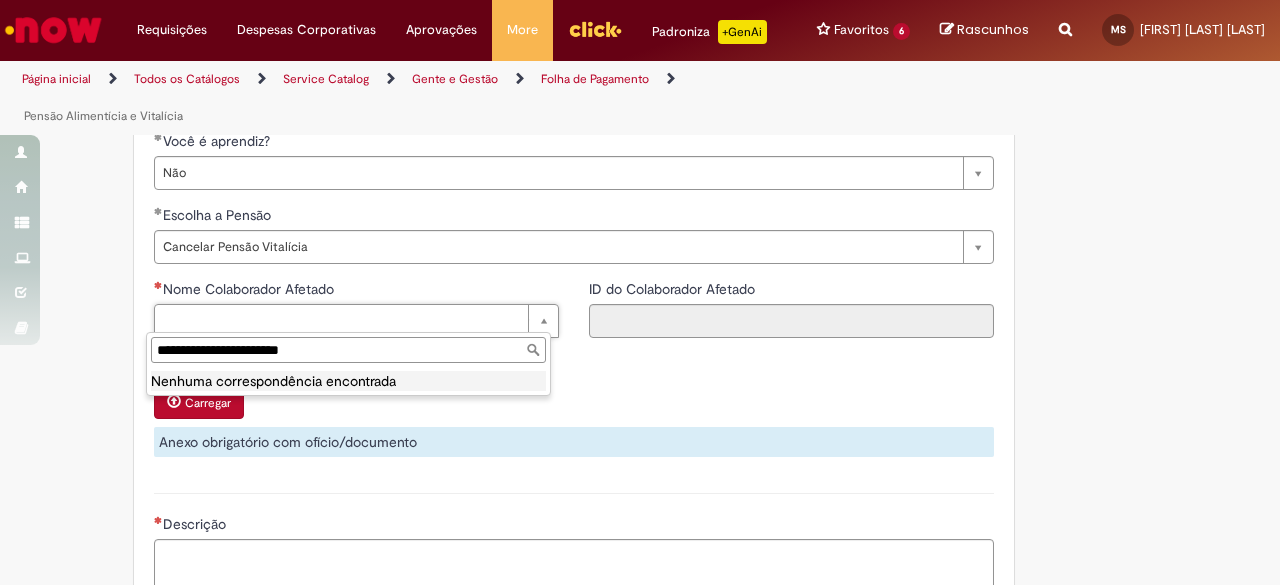 click on "**********" at bounding box center (348, 350) 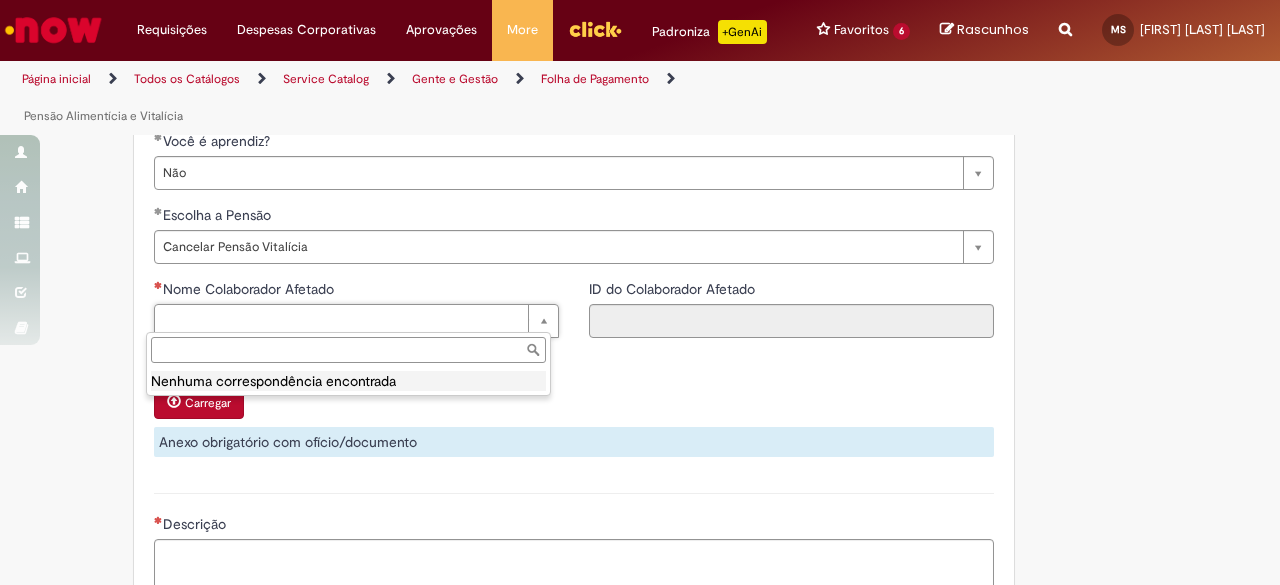 paste on "**********" 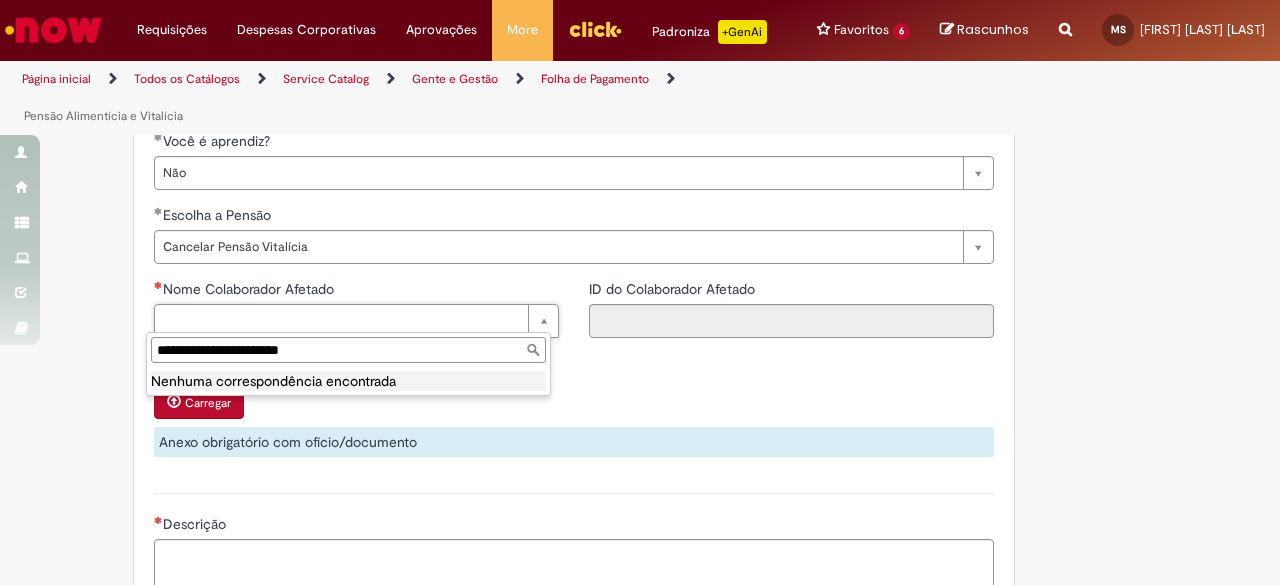 drag, startPoint x: 387, startPoint y: 349, endPoint x: 221, endPoint y: 349, distance: 166 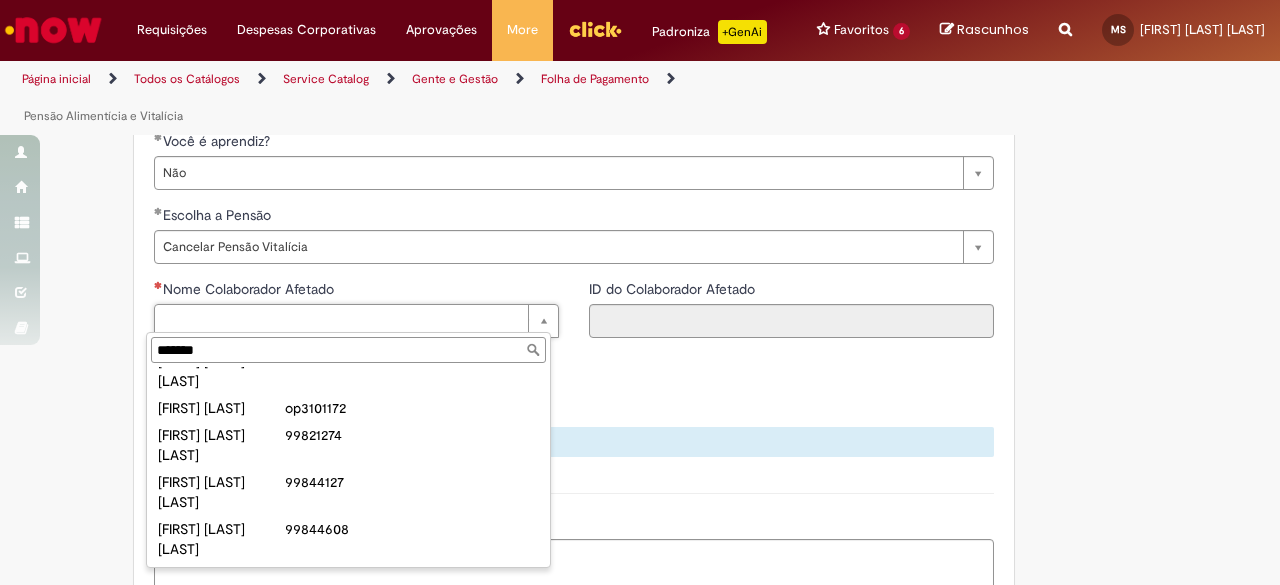 scroll, scrollTop: 1681, scrollLeft: 0, axis: vertical 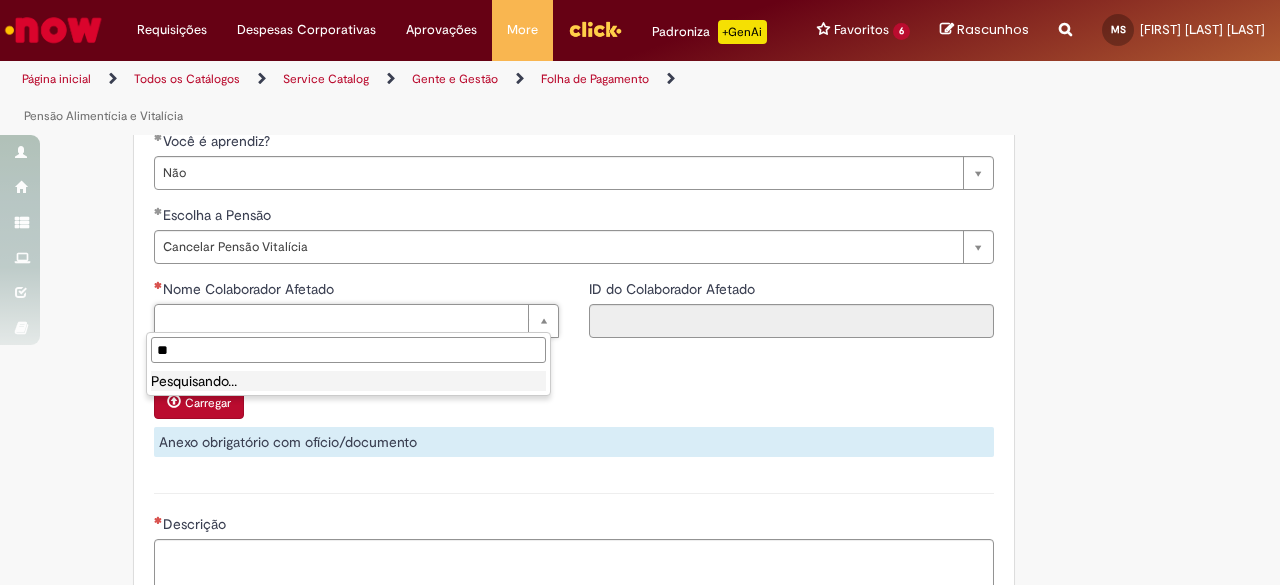 type on "*" 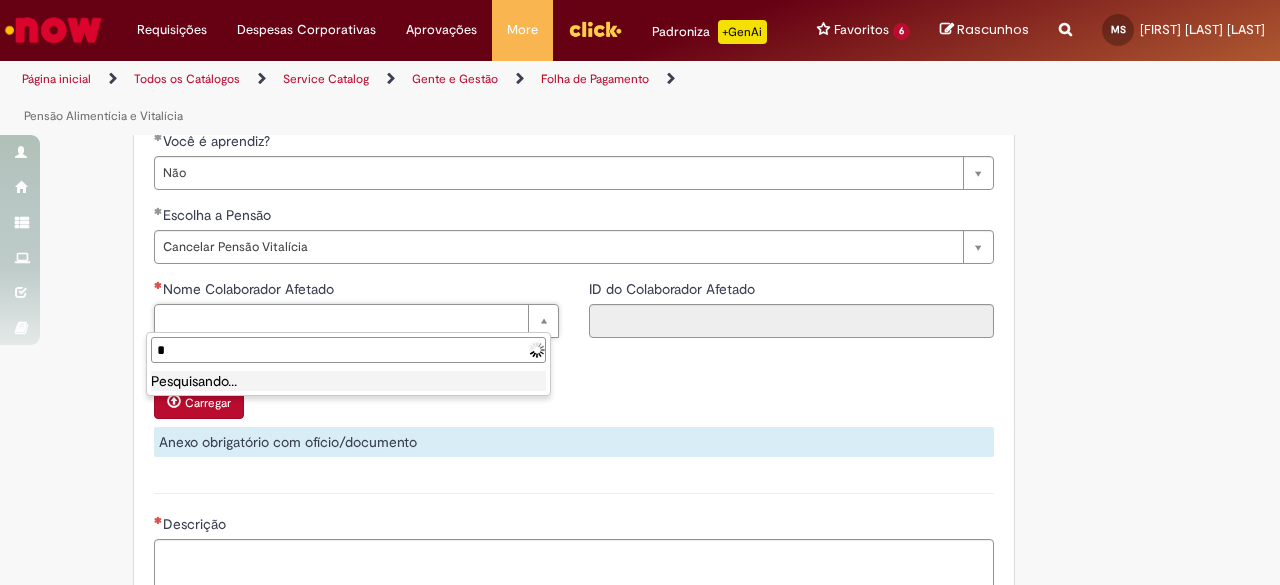 type 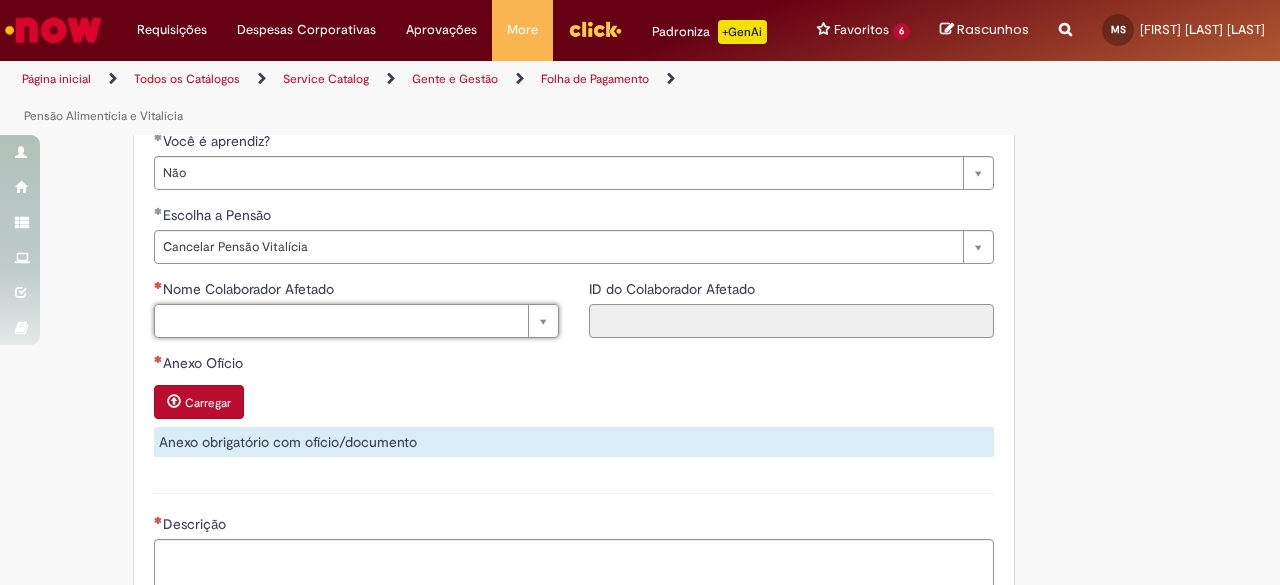 click on "ID do Colaborador Afetado" at bounding box center [791, 321] 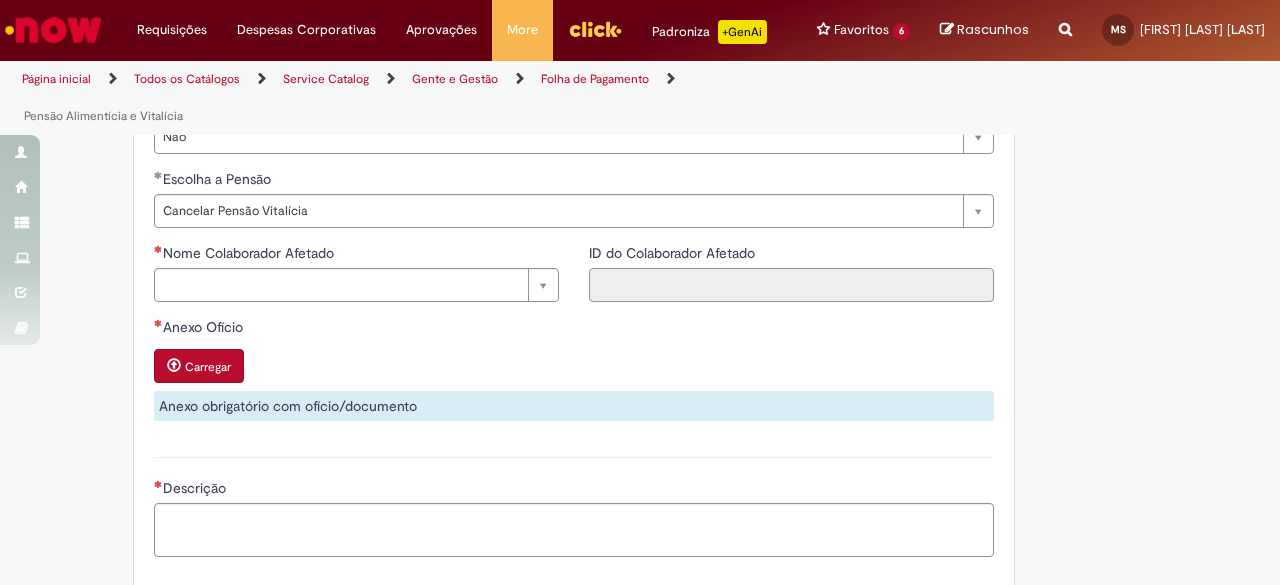 scroll, scrollTop: 936, scrollLeft: 0, axis: vertical 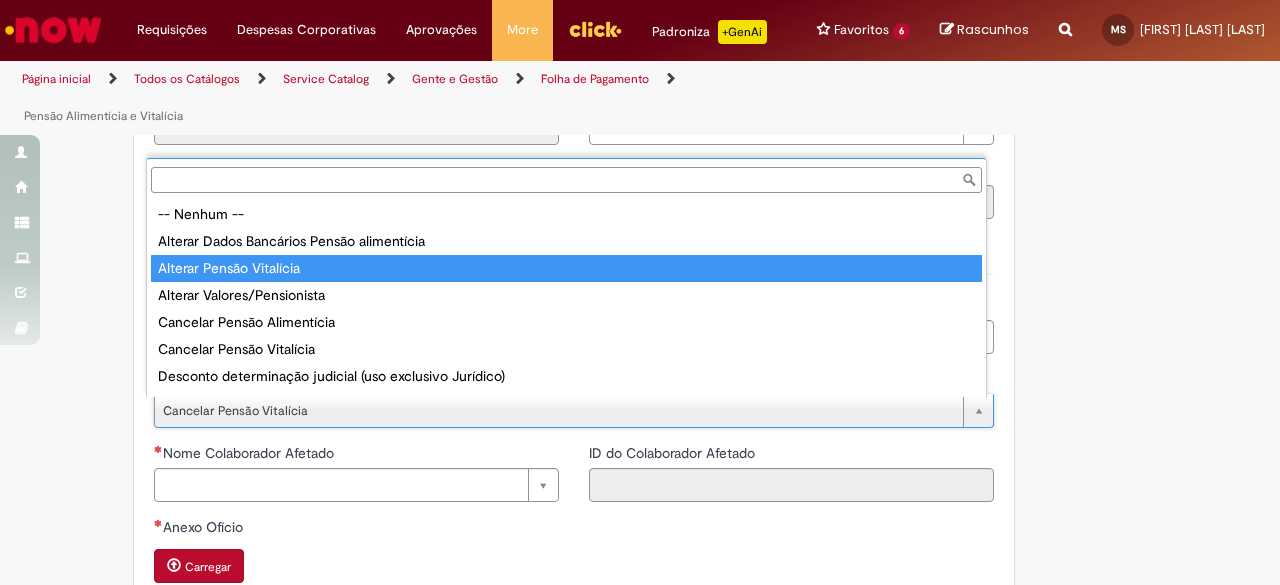 type on "**********" 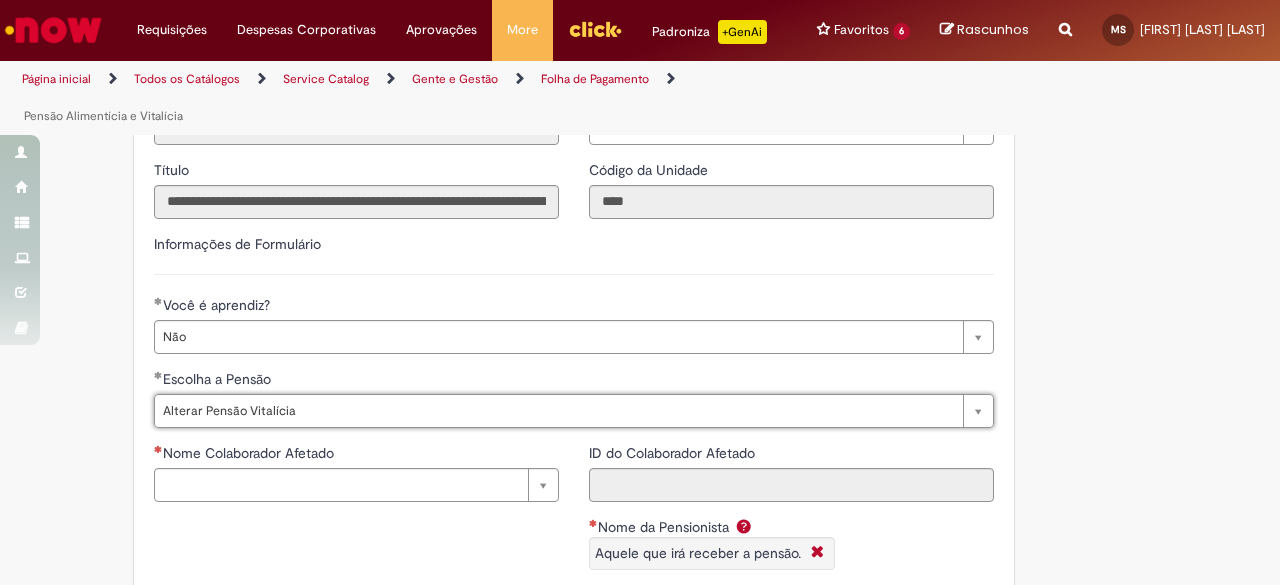 scroll, scrollTop: 0, scrollLeft: 142, axis: horizontal 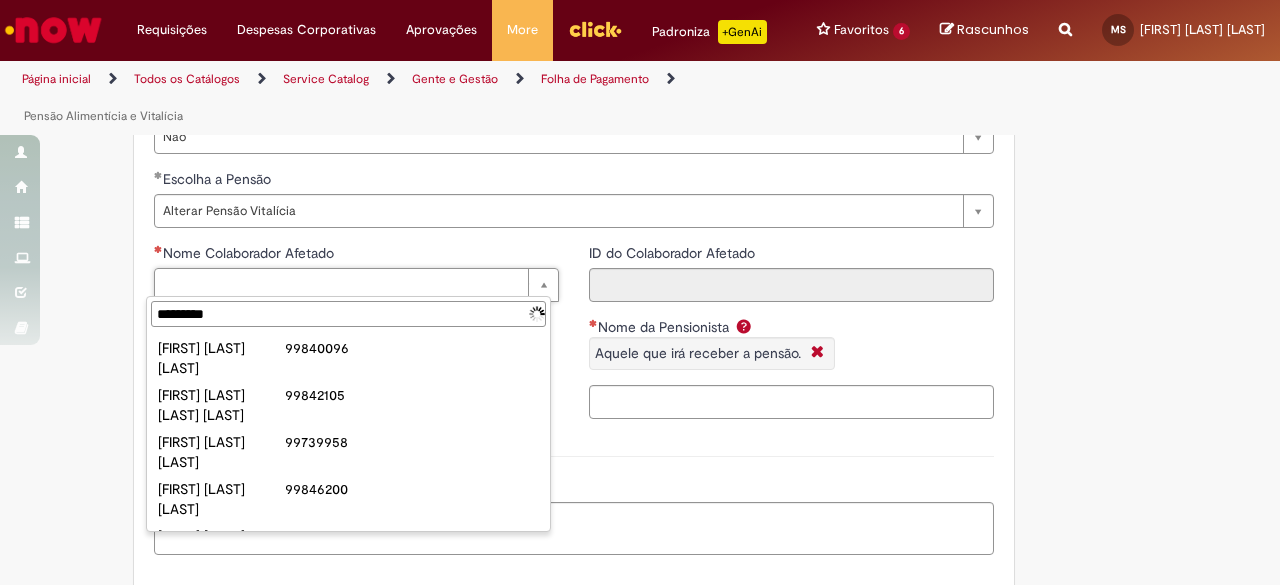 type on "**********" 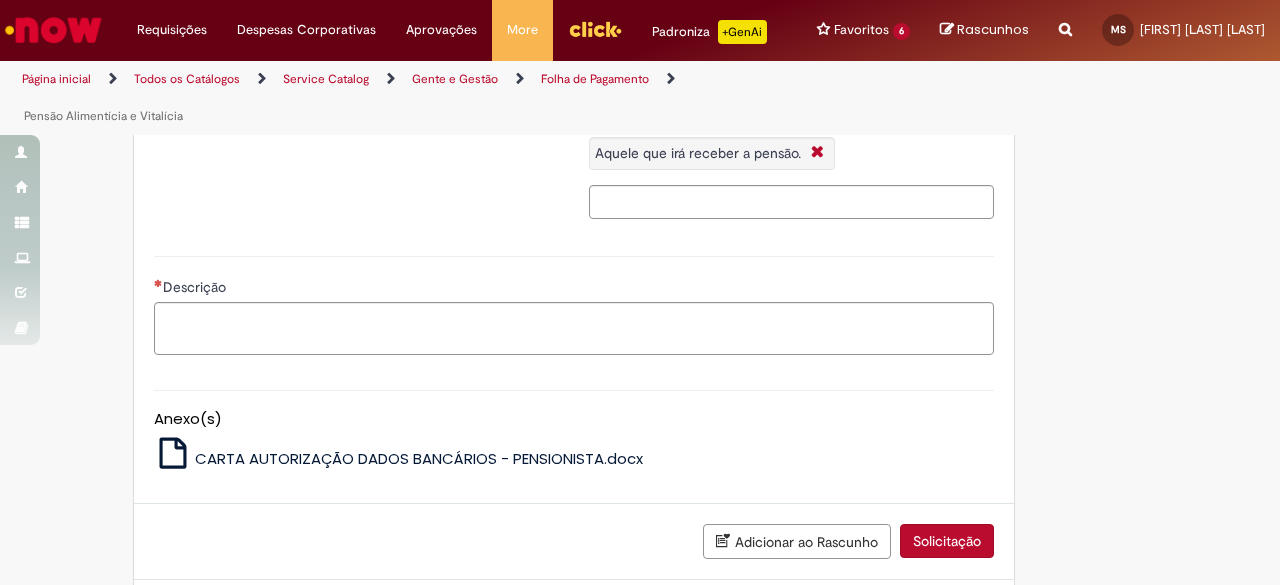 scroll, scrollTop: 1335, scrollLeft: 0, axis: vertical 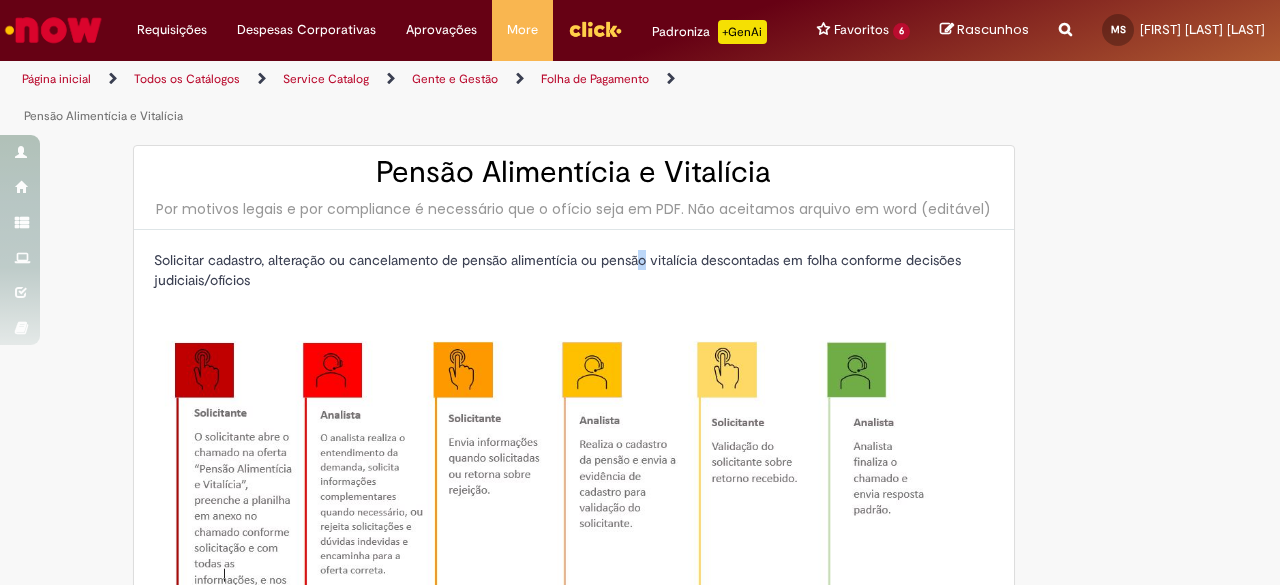 drag, startPoint x: 629, startPoint y: 252, endPoint x: 843, endPoint y: 253, distance: 214.00233 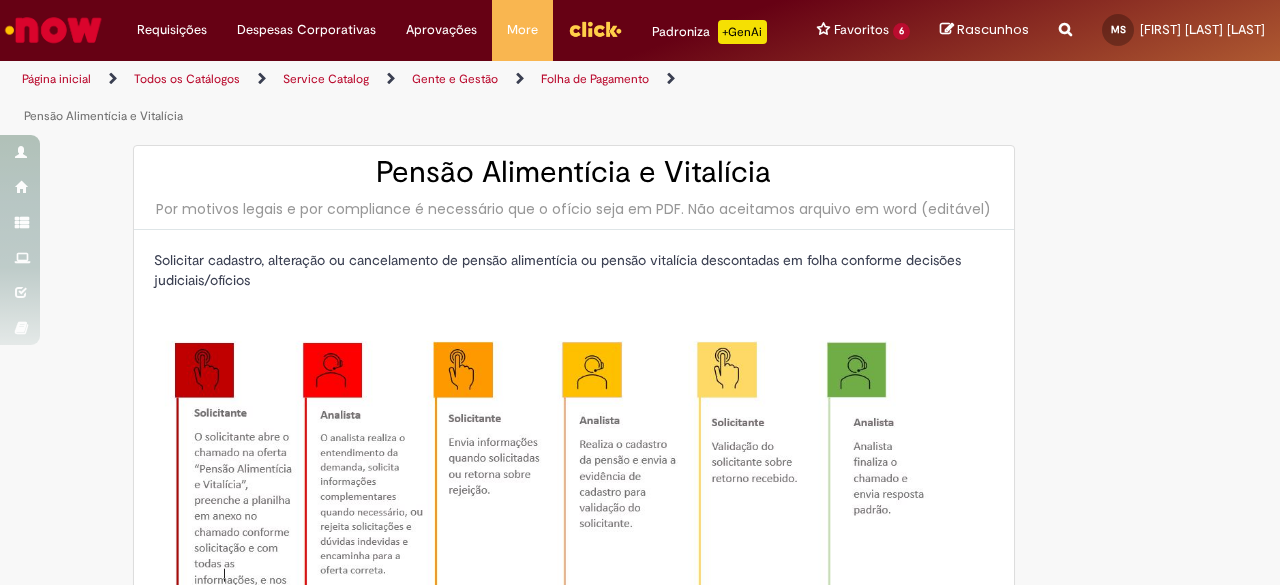 drag, startPoint x: 846, startPoint y: 253, endPoint x: 921, endPoint y: 257, distance: 75.10659 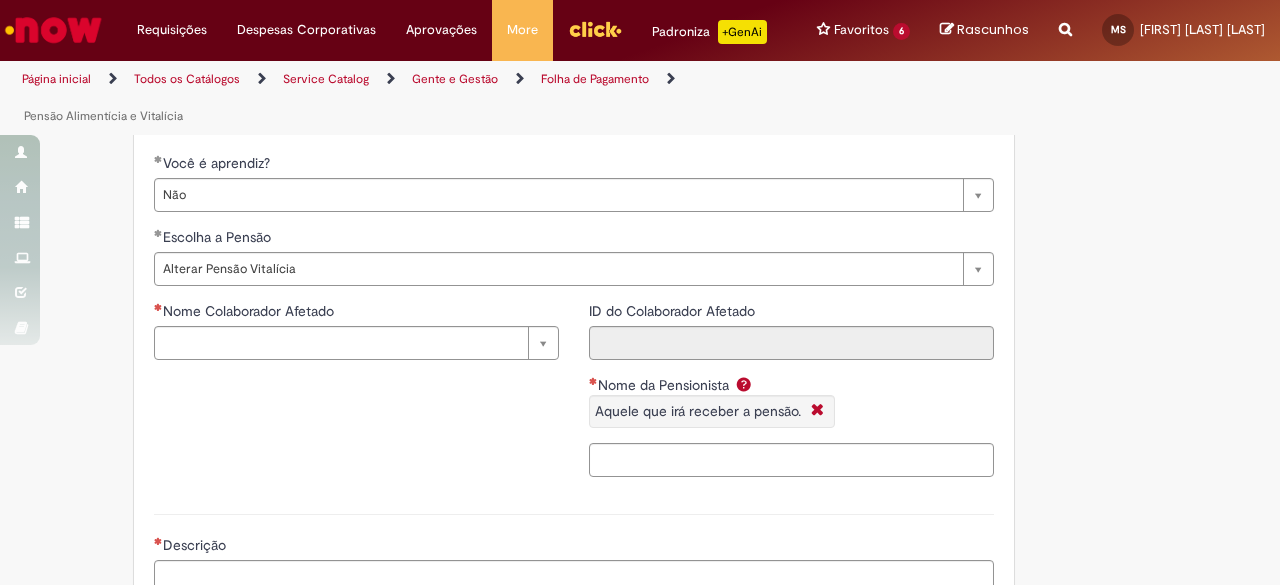 scroll, scrollTop: 935, scrollLeft: 0, axis: vertical 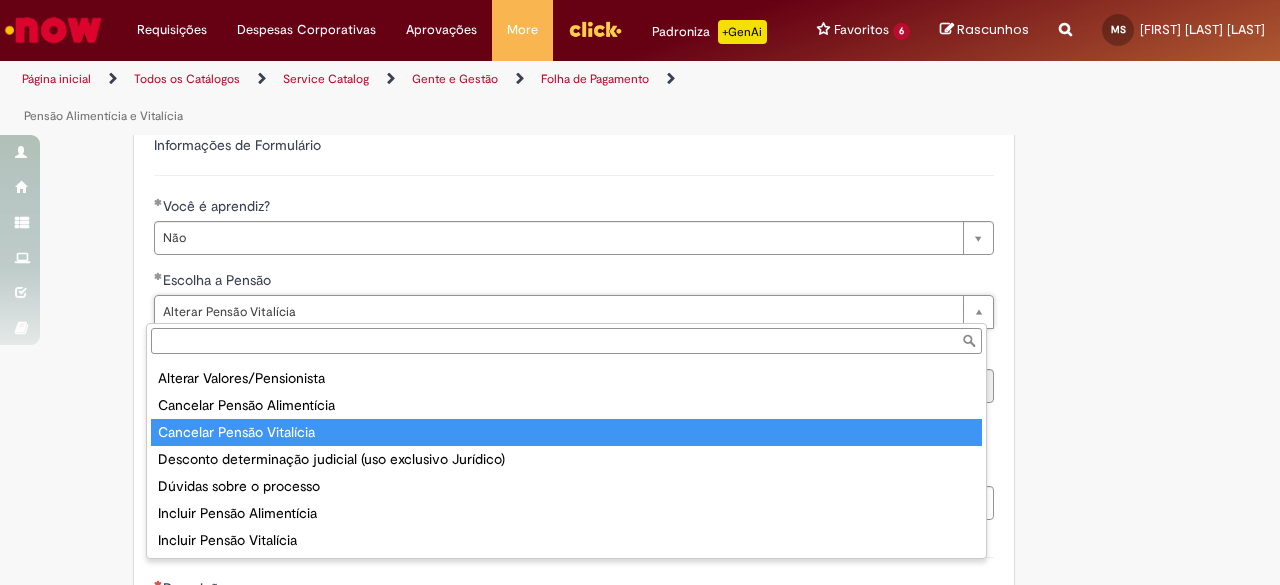 type on "**********" 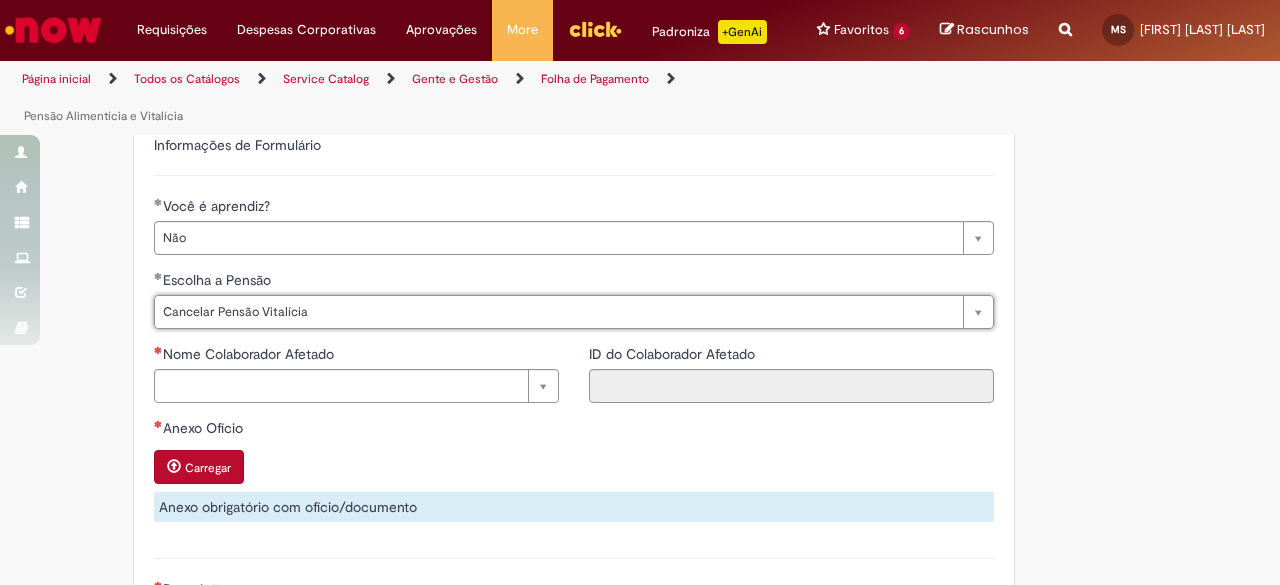 scroll, scrollTop: 0, scrollLeft: 0, axis: both 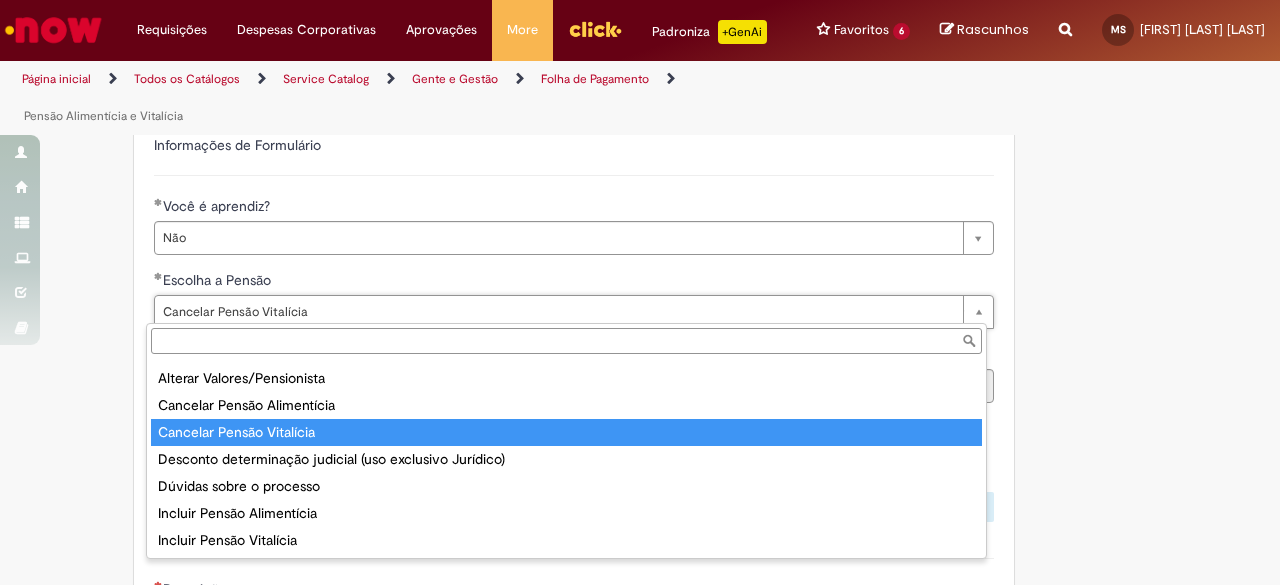 type on "**********" 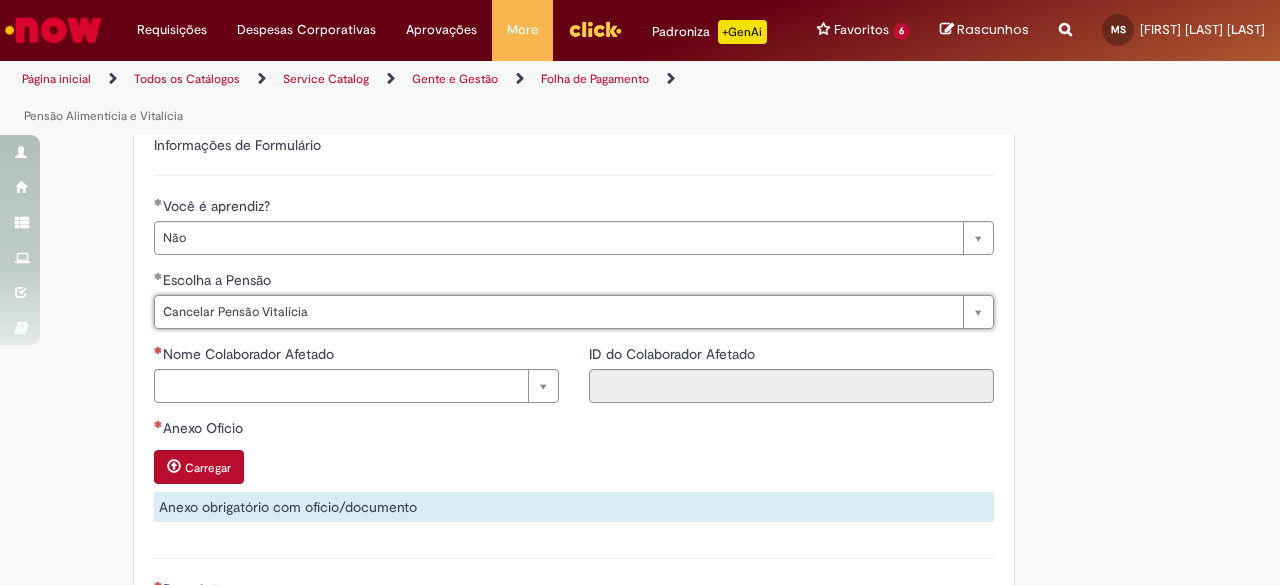 scroll, scrollTop: 0, scrollLeft: 156, axis: horizontal 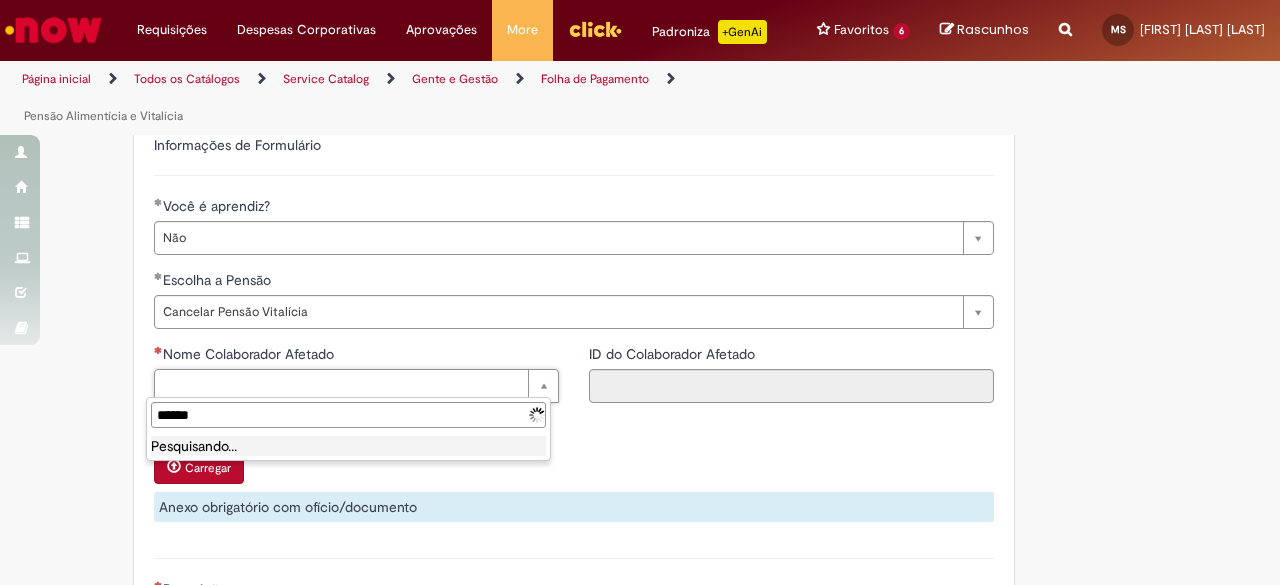 type on "*******" 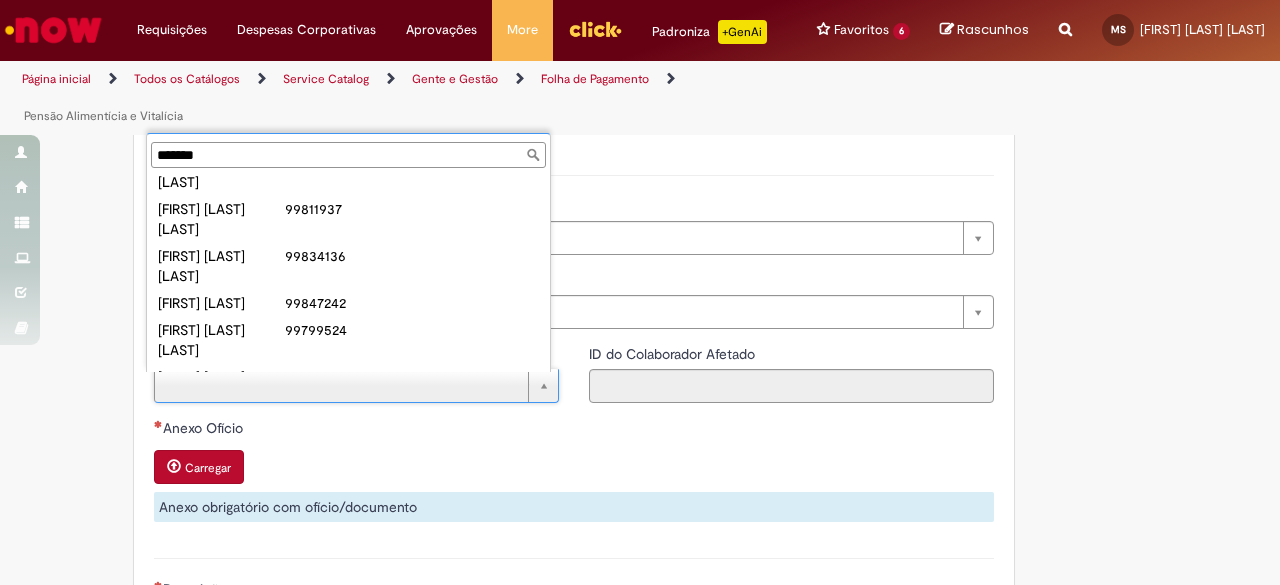 scroll, scrollTop: 1008, scrollLeft: 0, axis: vertical 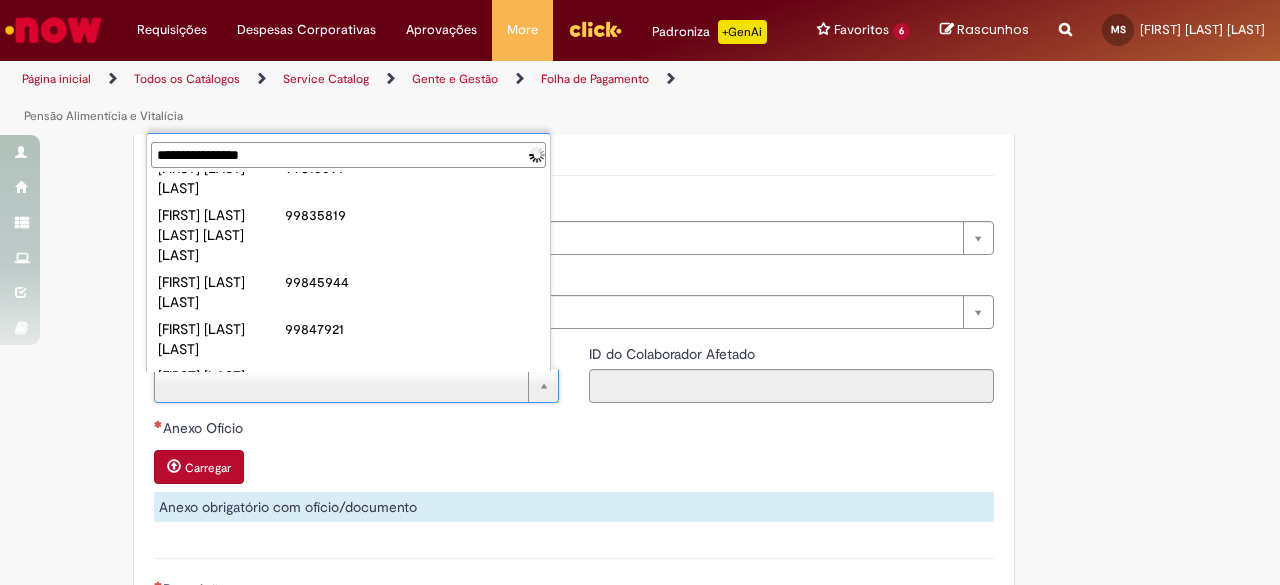 type on "**********" 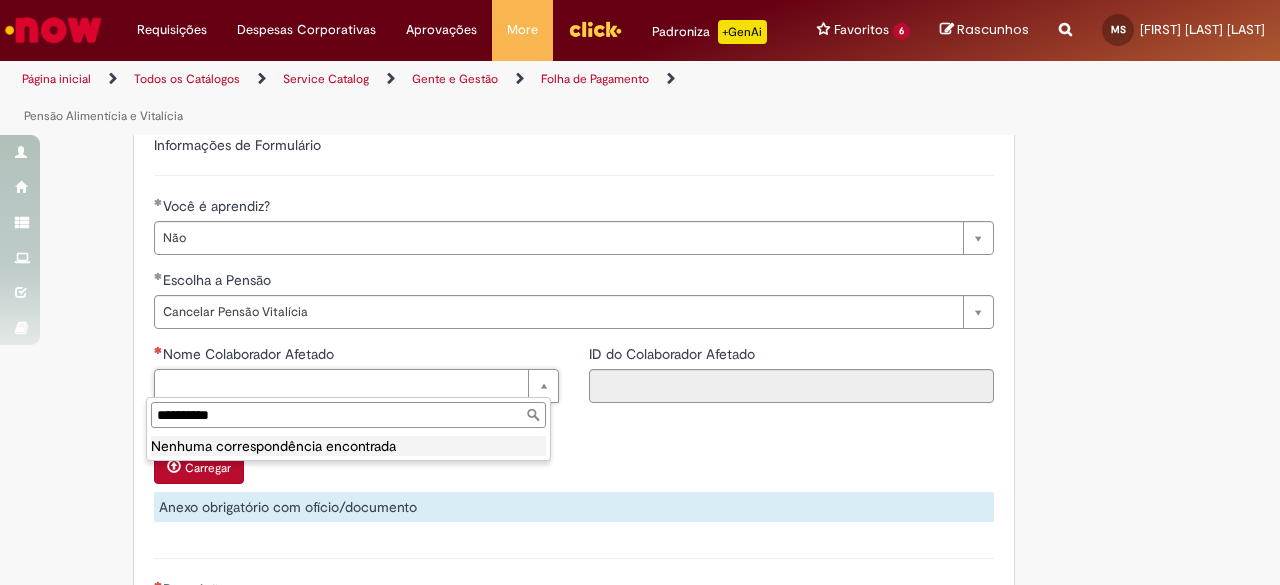 type on "**********" 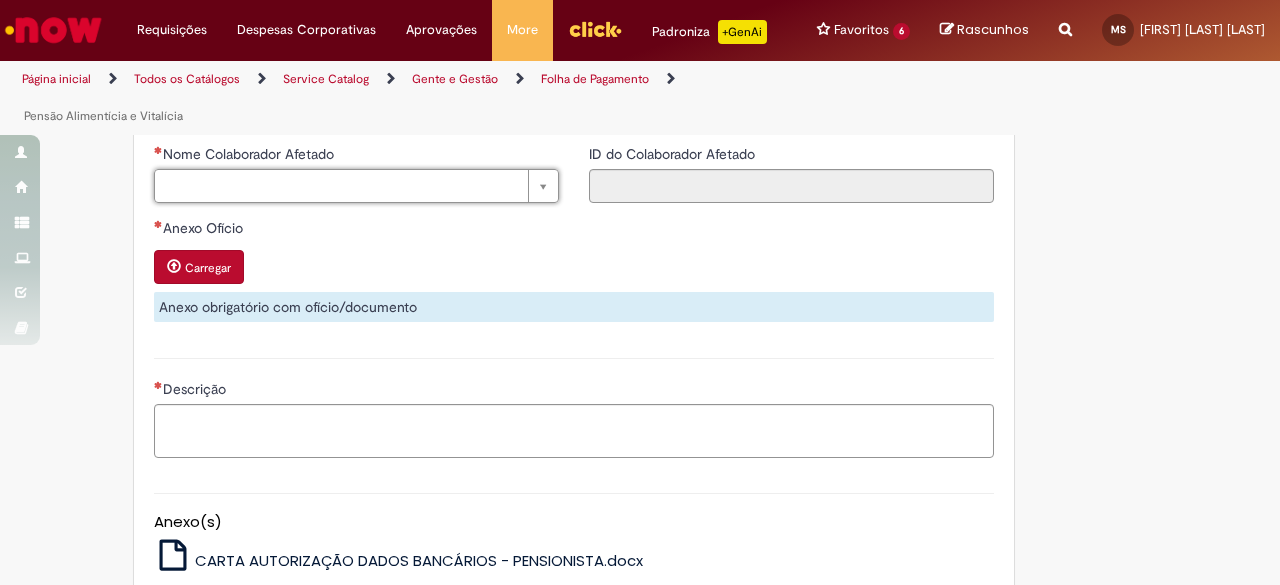 scroll, scrollTop: 1335, scrollLeft: 0, axis: vertical 